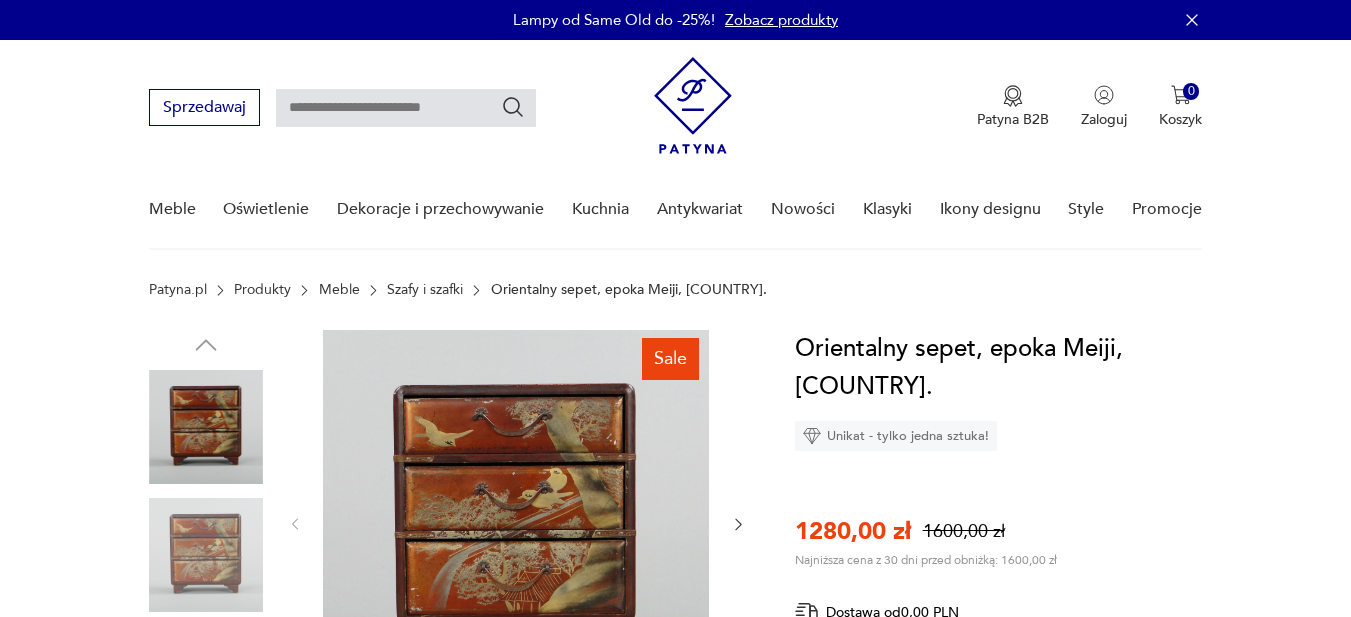 scroll, scrollTop: 99, scrollLeft: 0, axis: vertical 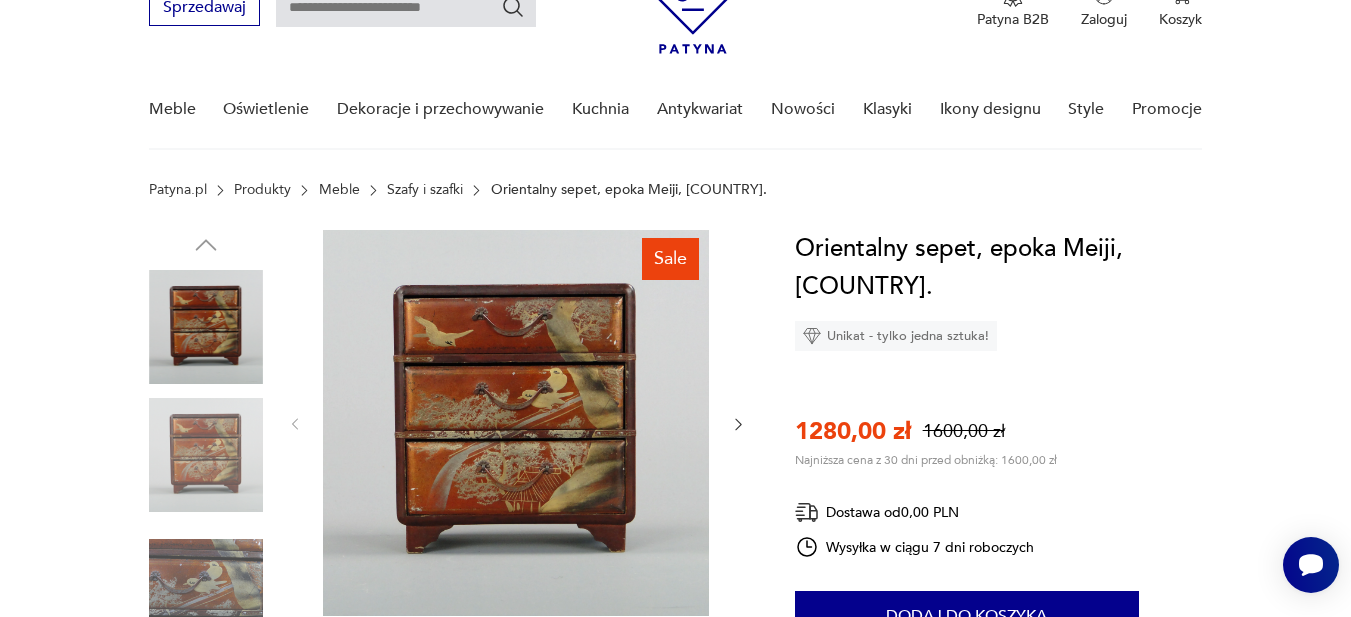 click at bounding box center [206, 455] 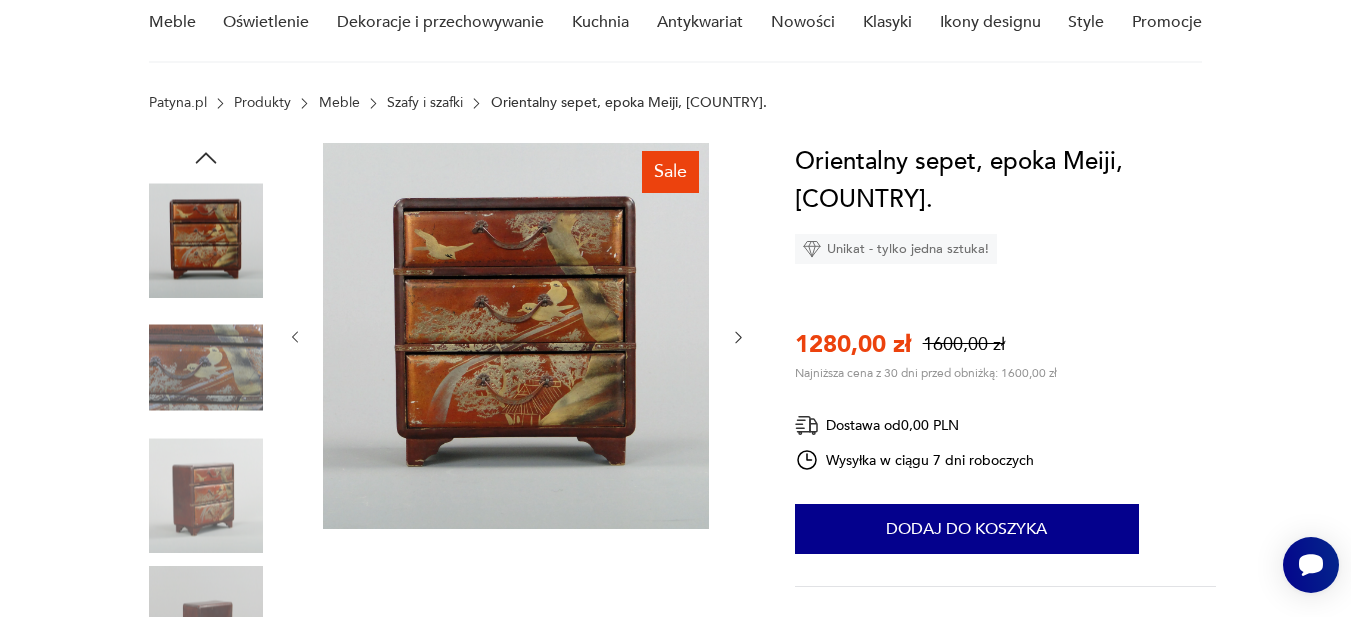 scroll, scrollTop: 300, scrollLeft: 0, axis: vertical 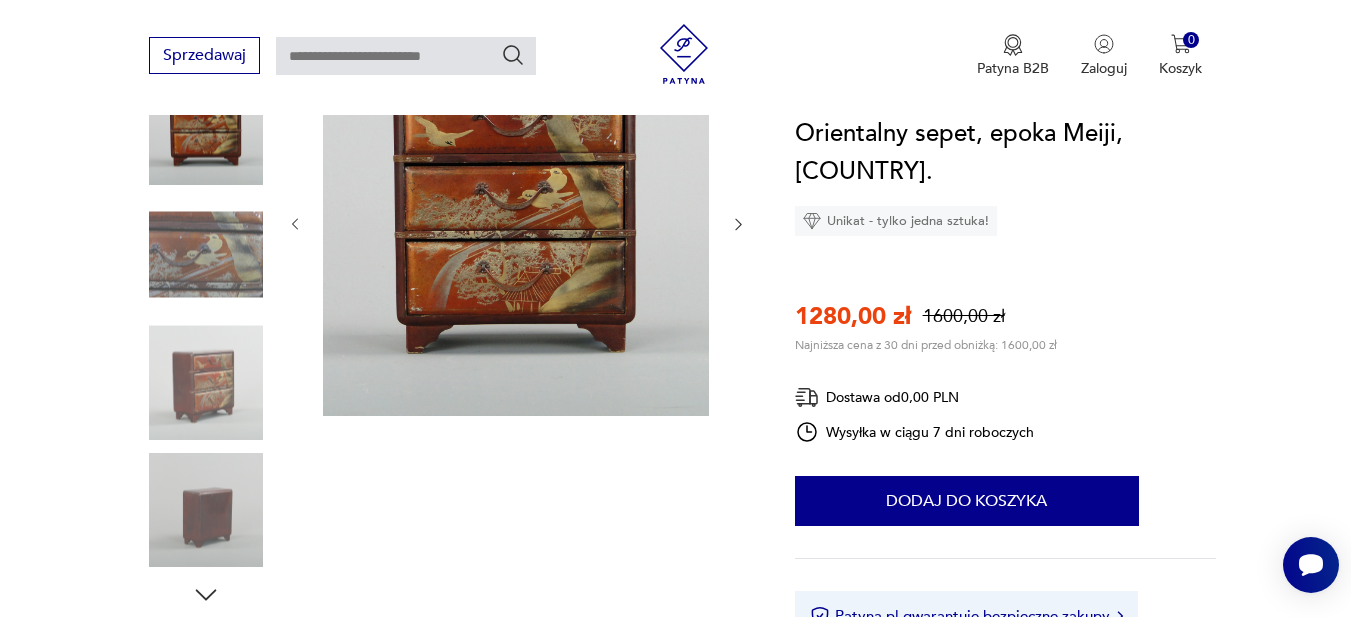 click on "Sale Opis produktu Orientalna szafka z Dalekiego Wschodu. Do przechowywania biżuterii oraz drobnych cennych przedmiotów. Powstała z początkiem XX w. na terenie [COUNTRY], epoka Meiji – okres w historii [COUNTRY] przypadający na lata panowania cesarza Mutsuhito. Wykonana jest z drewna, pokrytego laką i zdobionego malaturą z motywami, ze świata roślin i zwierząt. Na froncie widoczny jest charakterystyczny motyw skowronków. Autorska malatura jest sygnowana znakiem mistrza na tylnej ścianie szafki. Okucia wykonane są z miedzi, patynowane. Wewnątrz sepetu kryją się szufladki.
Jest bardzo dobrze zachowany. Wysokość: 17 cm, Długość: 15 cm, Szerokość: 7,6 cm. Rozwiń więcej Szczegóły produktu Miasto sprzedawcy :   [CITY] Liczba sztuk:   1 Tagi:   sygnatura ,  Prezent dla niej ,  Prezent dla kolekcjonera ,  luksusowo ,  design O sprzedawcy Antyki Galicja Zweryfikowany sprzedawca [CITY] Od 6 lat z Patyną Dostawa i zwroty Dostępne formy dostawy: Darmowa dostawa   0,00 PLN Zwroty:   0,00 PLN" at bounding box center (675, 616) 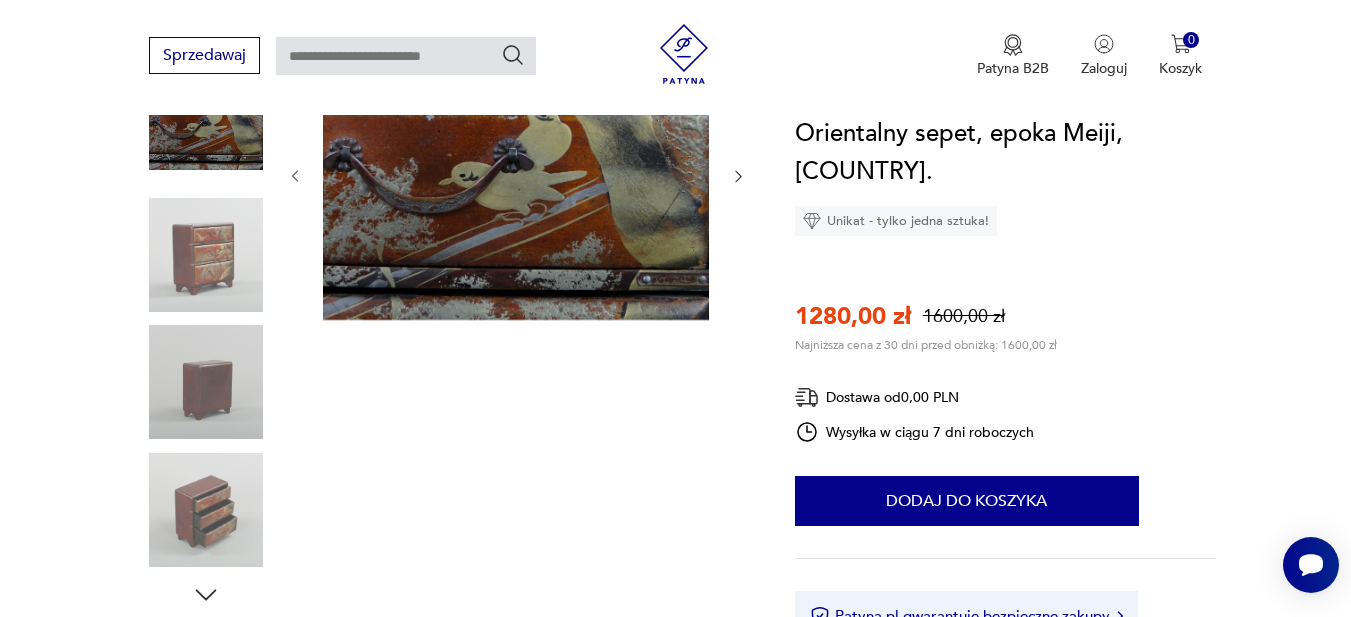 click at bounding box center [206, 255] 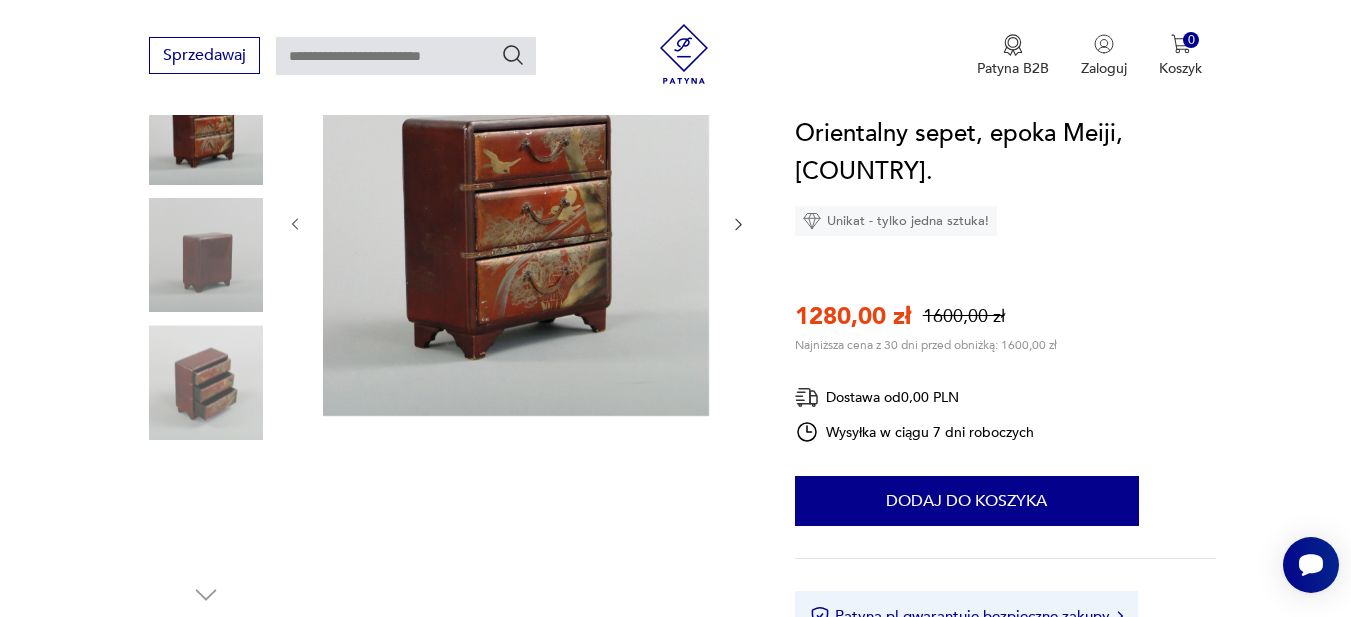 click at bounding box center [0, 0] 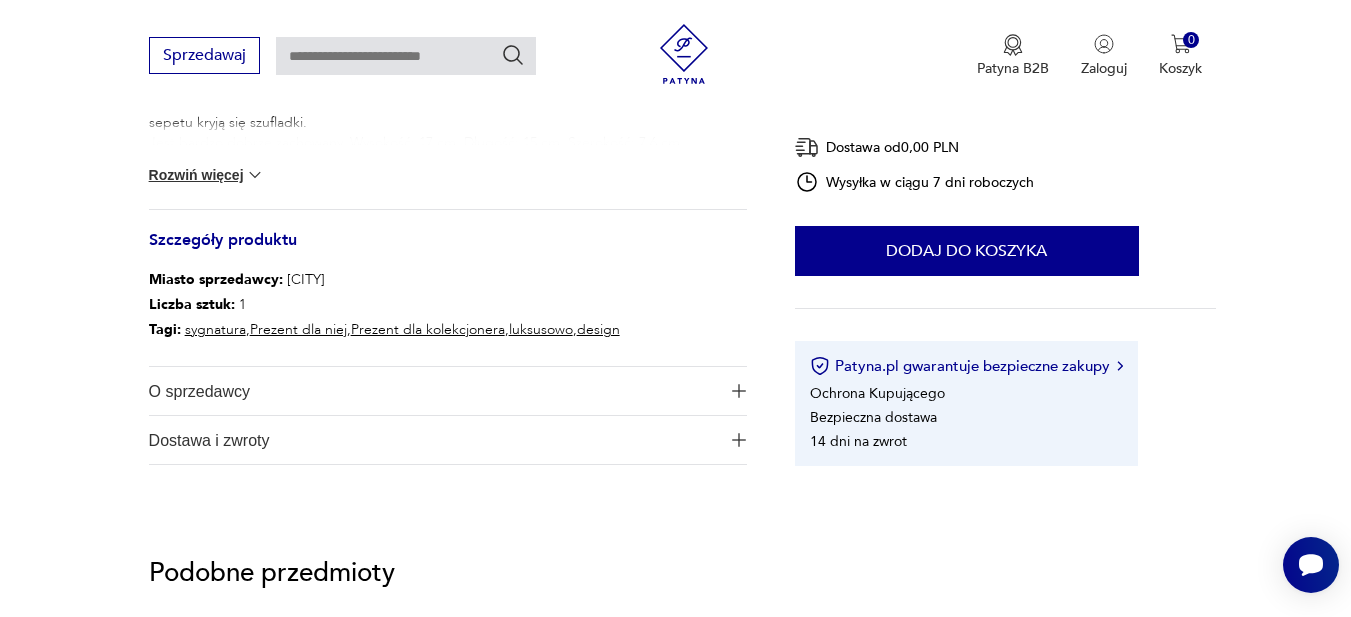 scroll, scrollTop: 1000, scrollLeft: 0, axis: vertical 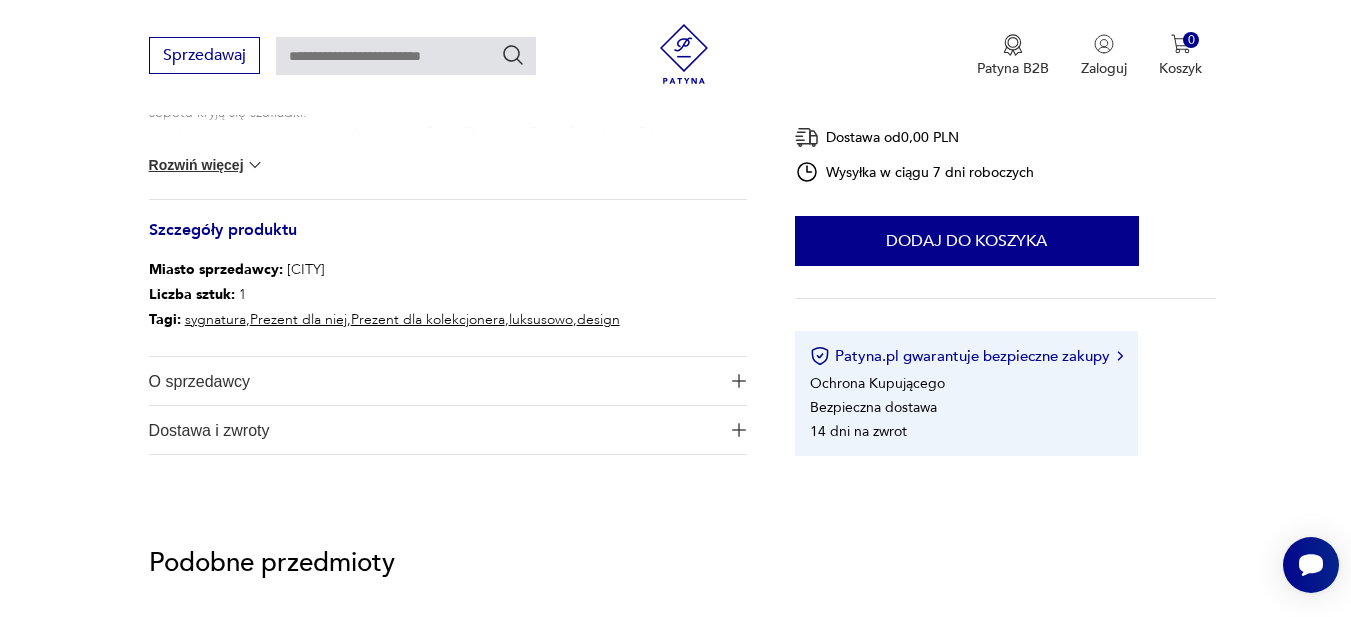 click on "O sprzedawcy" at bounding box center (434, 381) 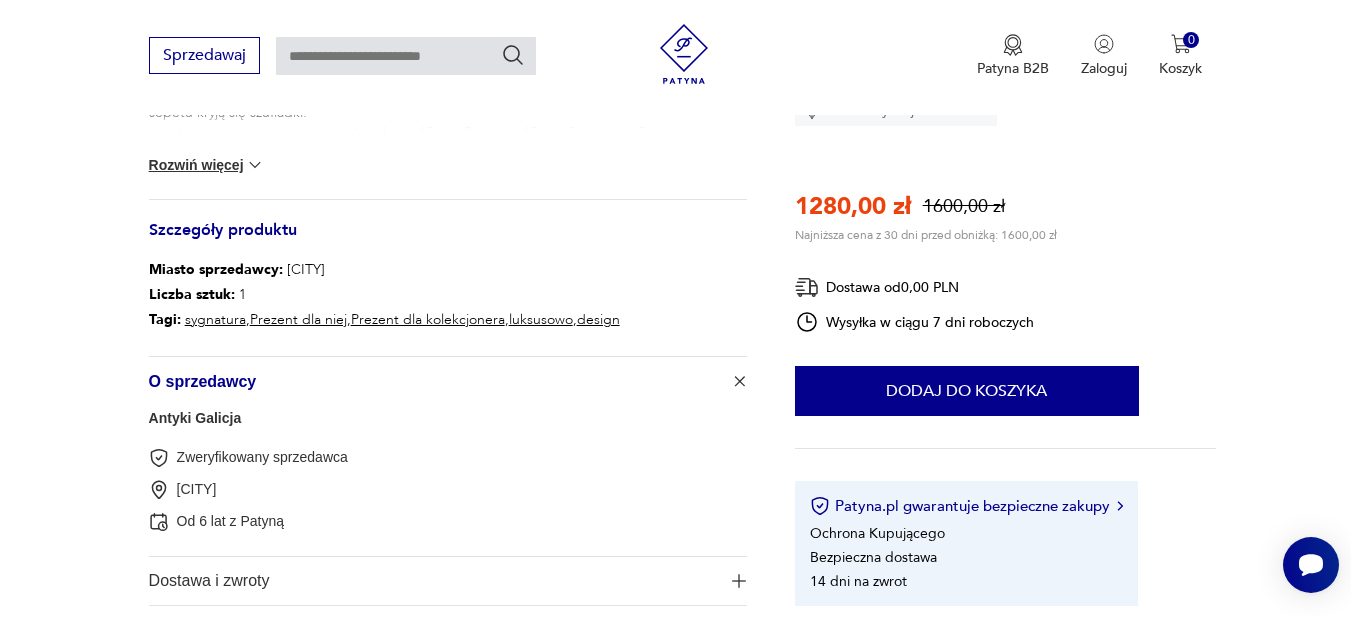 click at bounding box center [406, 56] 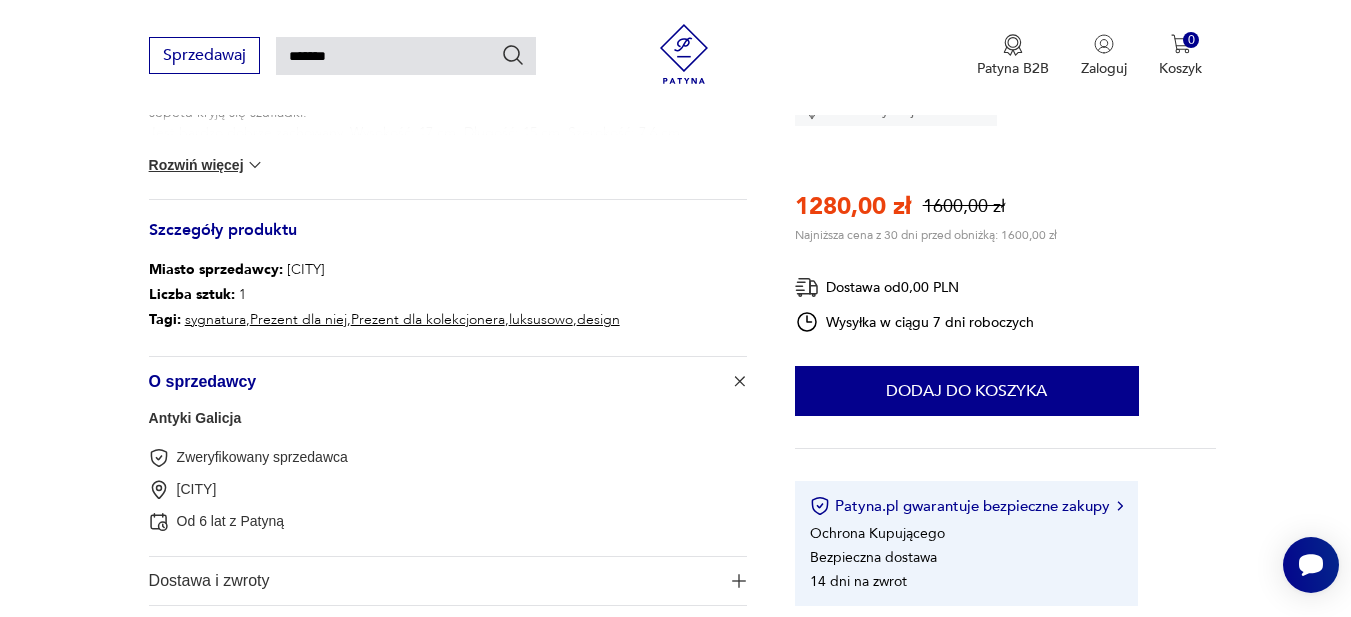 type on "*******" 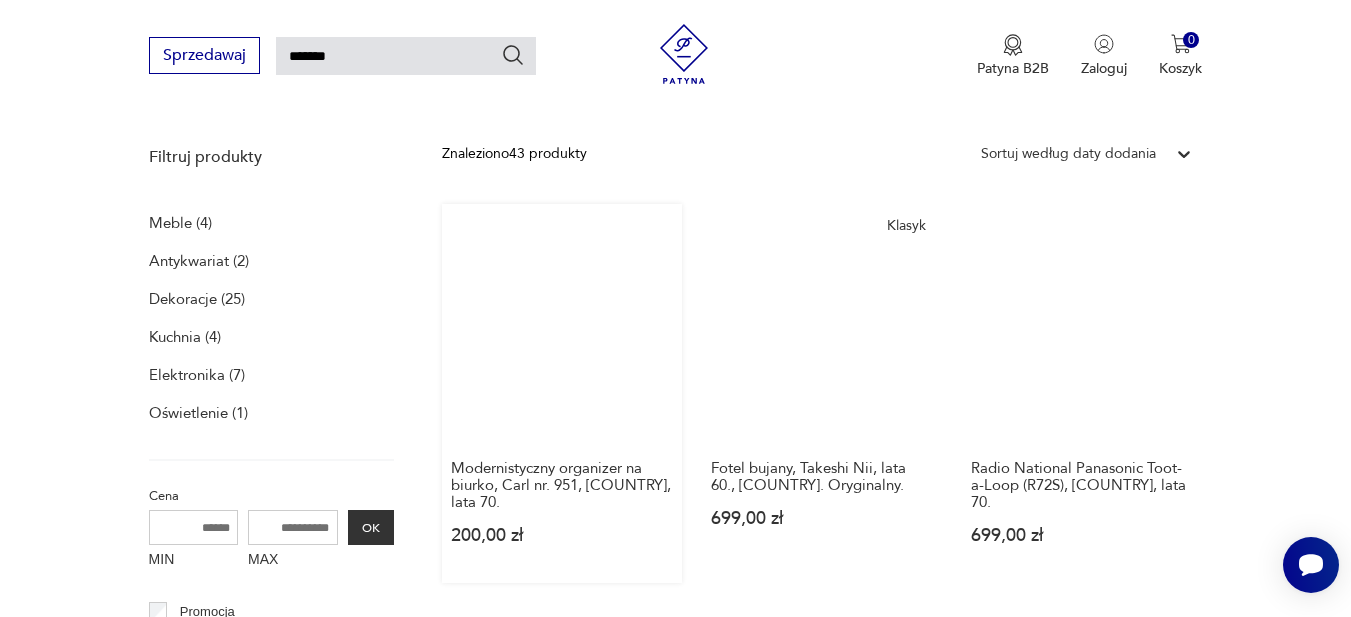 scroll, scrollTop: 271, scrollLeft: 0, axis: vertical 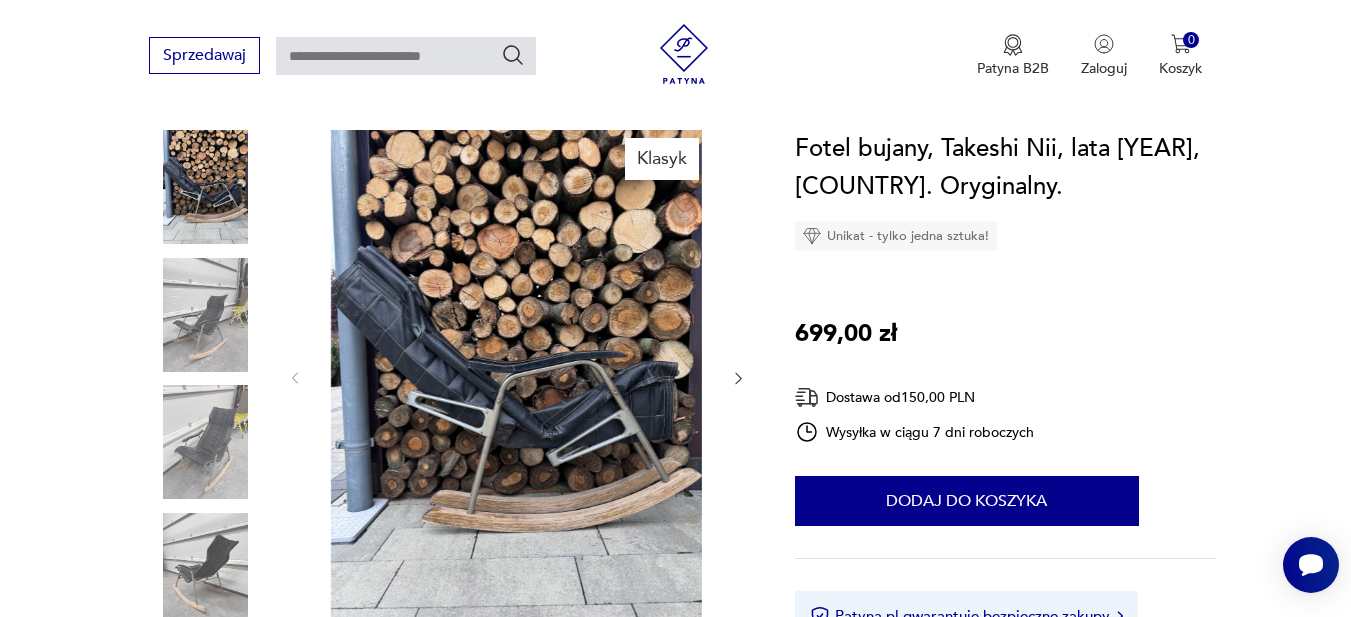 click at bounding box center (517, 378) 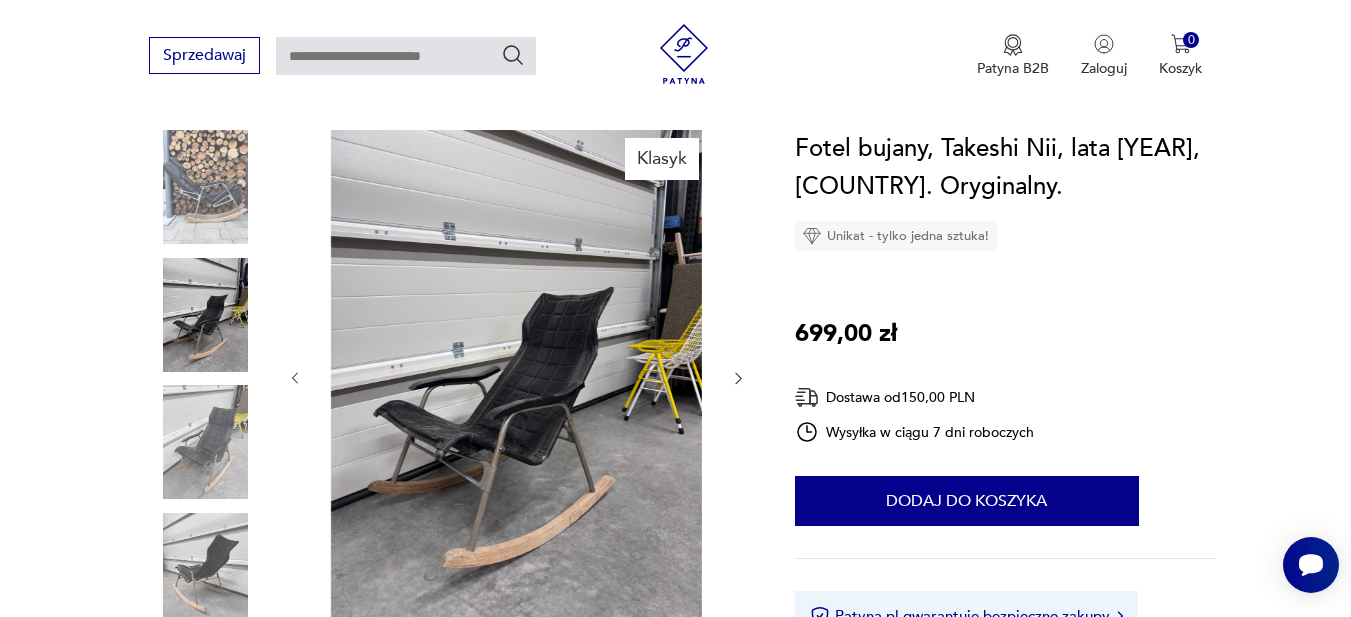 click at bounding box center [517, 378] 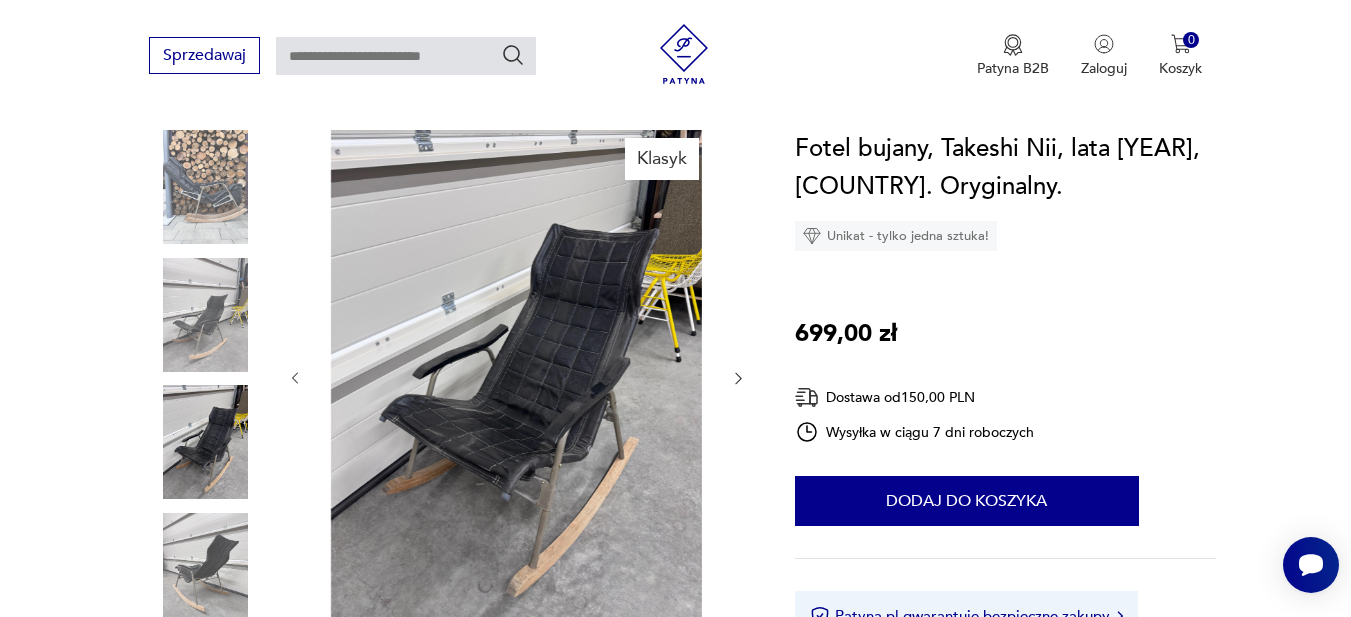 click at bounding box center [738, 378] 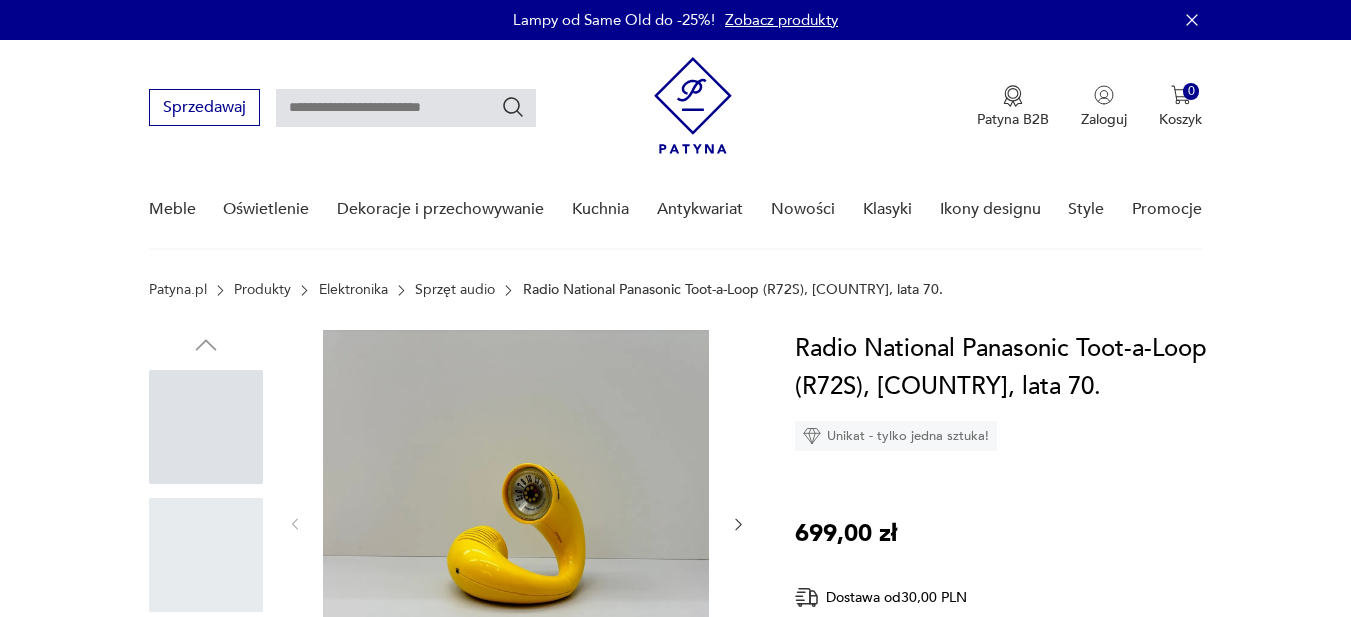scroll, scrollTop: 0, scrollLeft: 0, axis: both 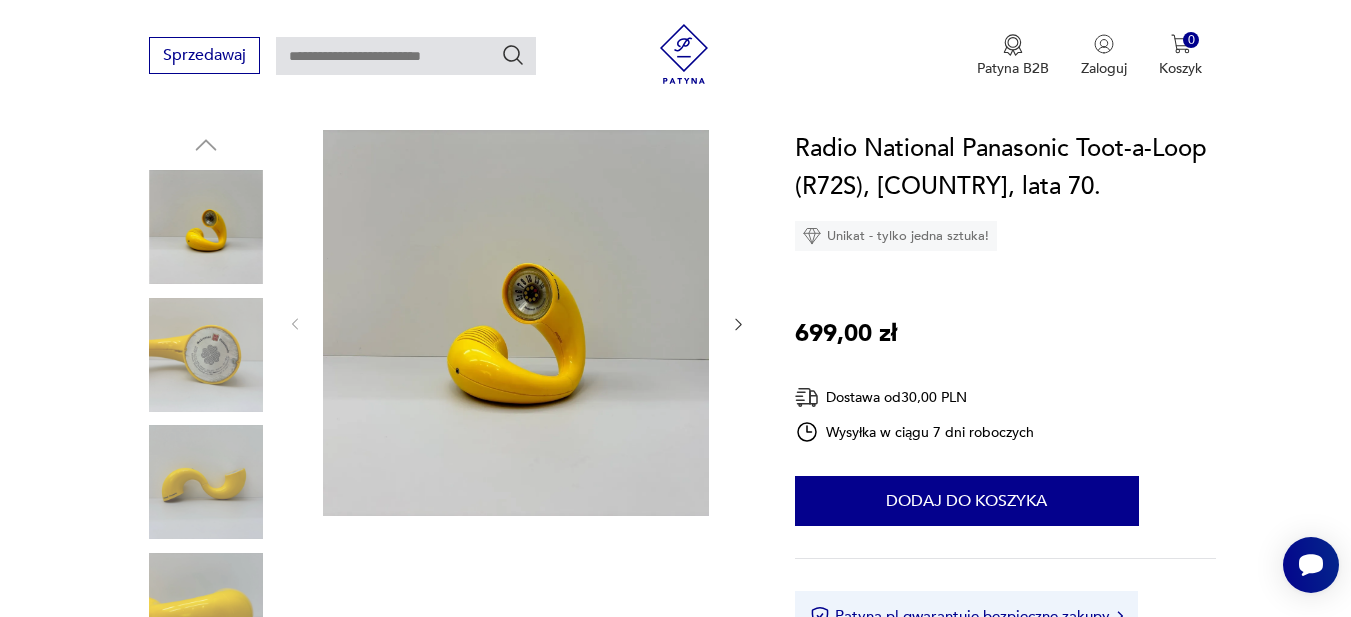 click at bounding box center (738, 324) 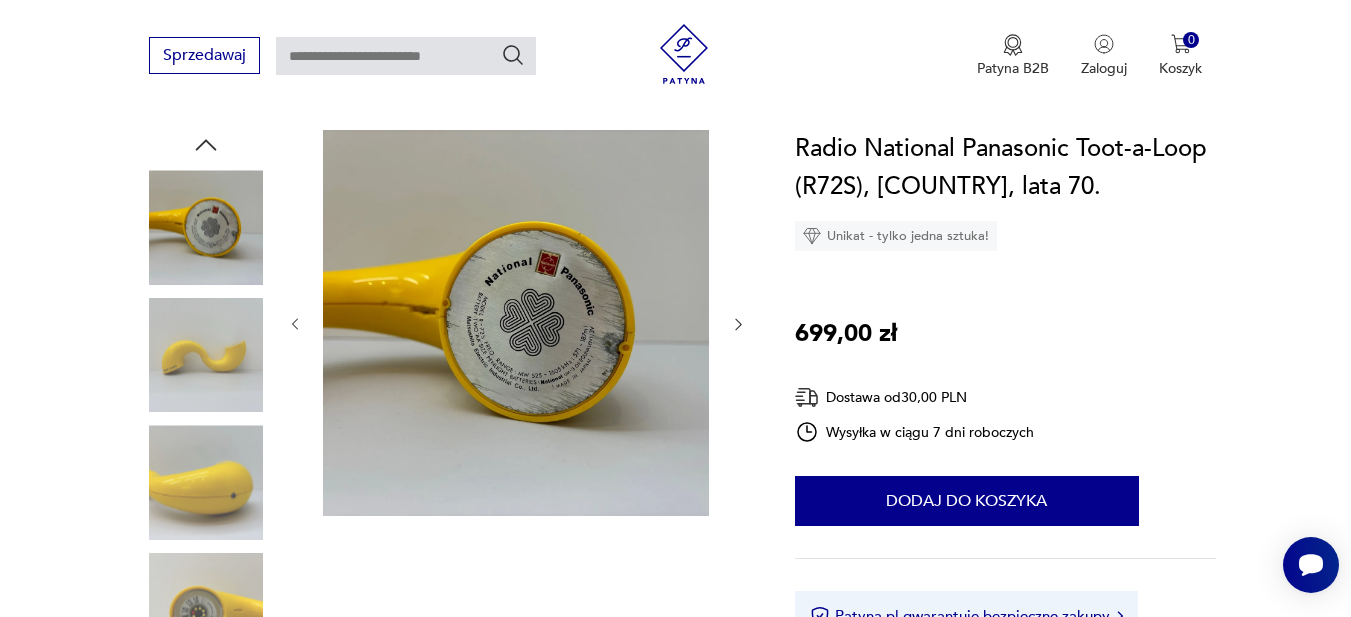 click at bounding box center [738, 324] 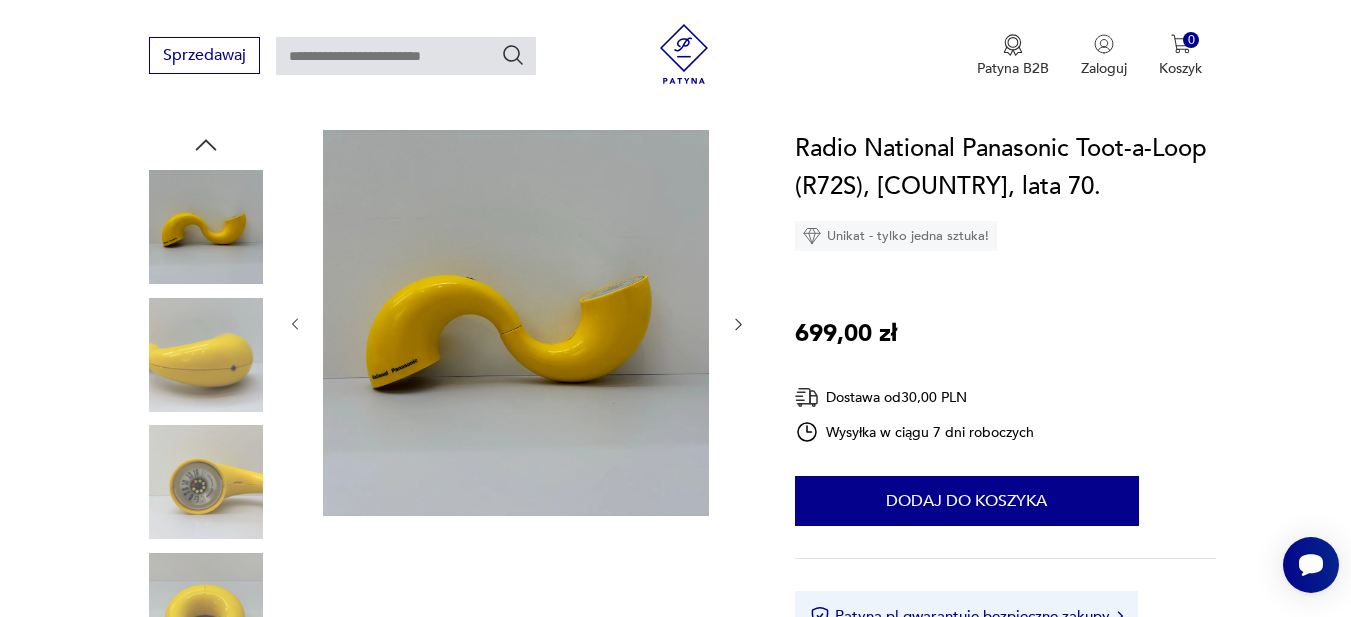 click at bounding box center [738, 324] 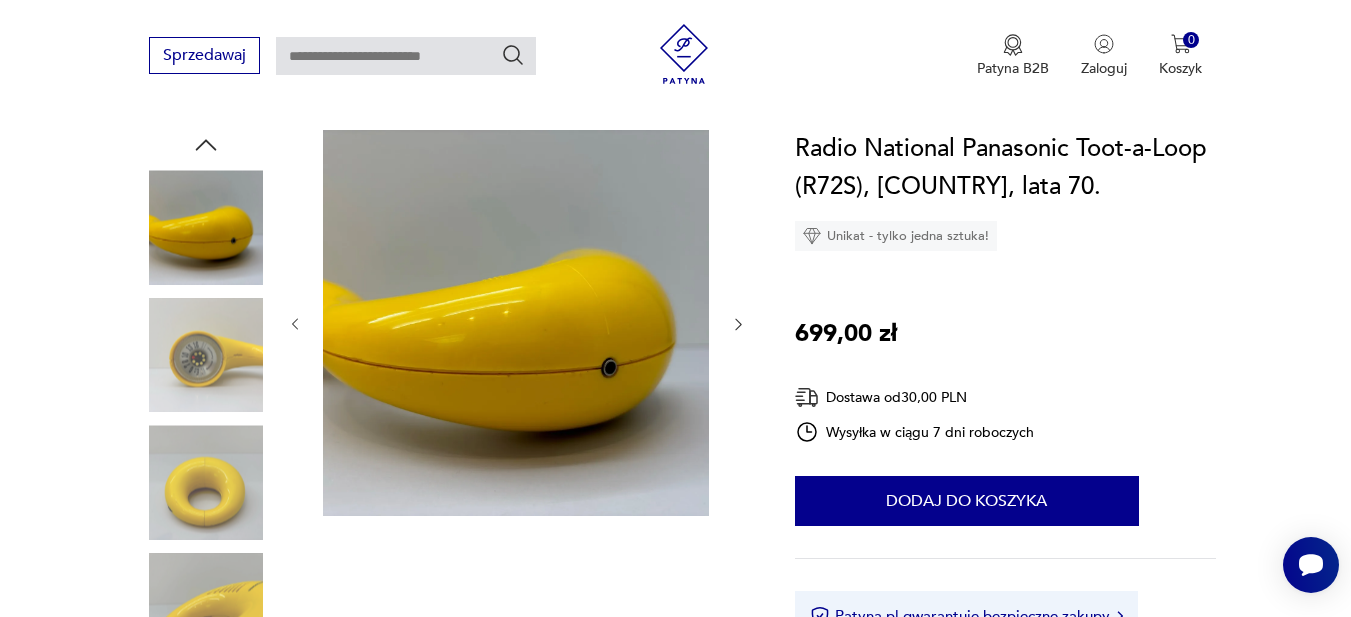 click at bounding box center (738, 324) 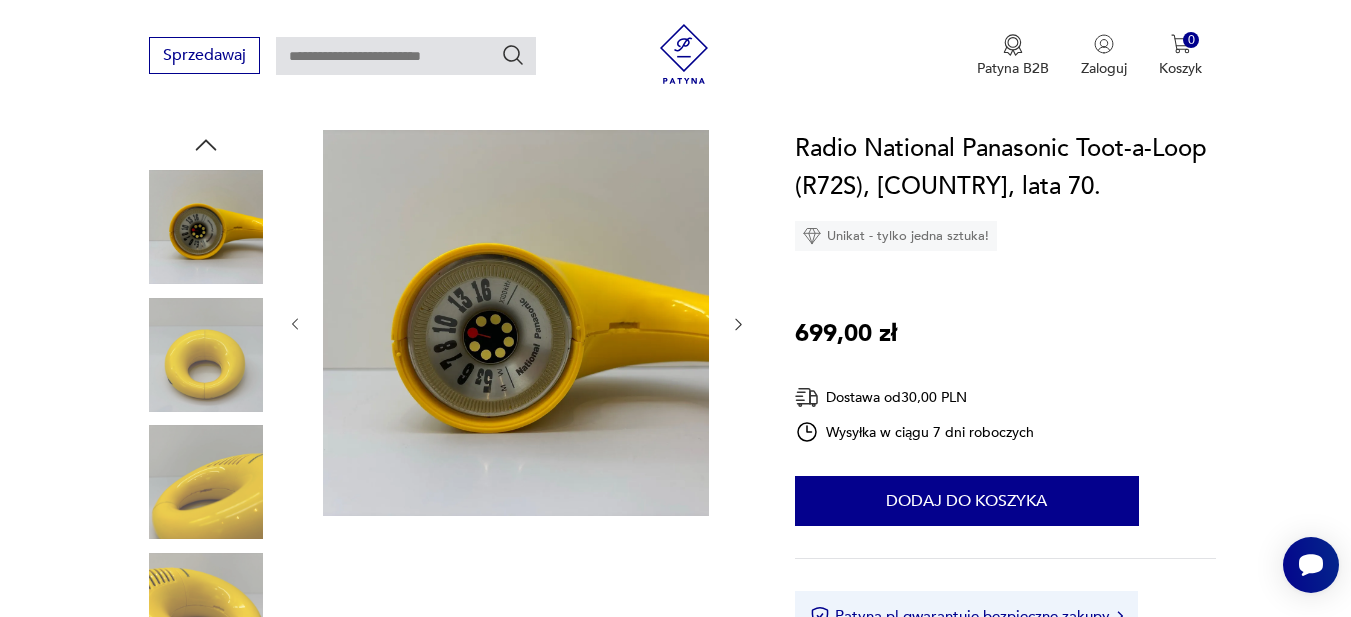 click at bounding box center (738, 324) 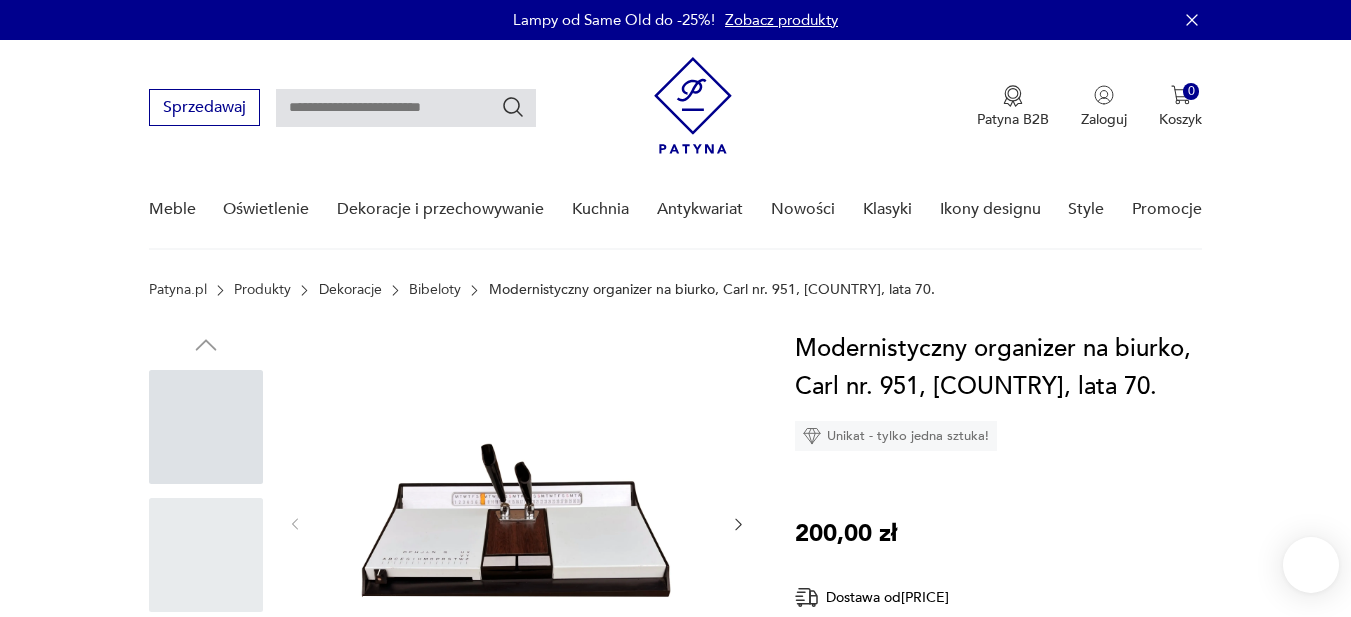 scroll, scrollTop: 0, scrollLeft: 0, axis: both 